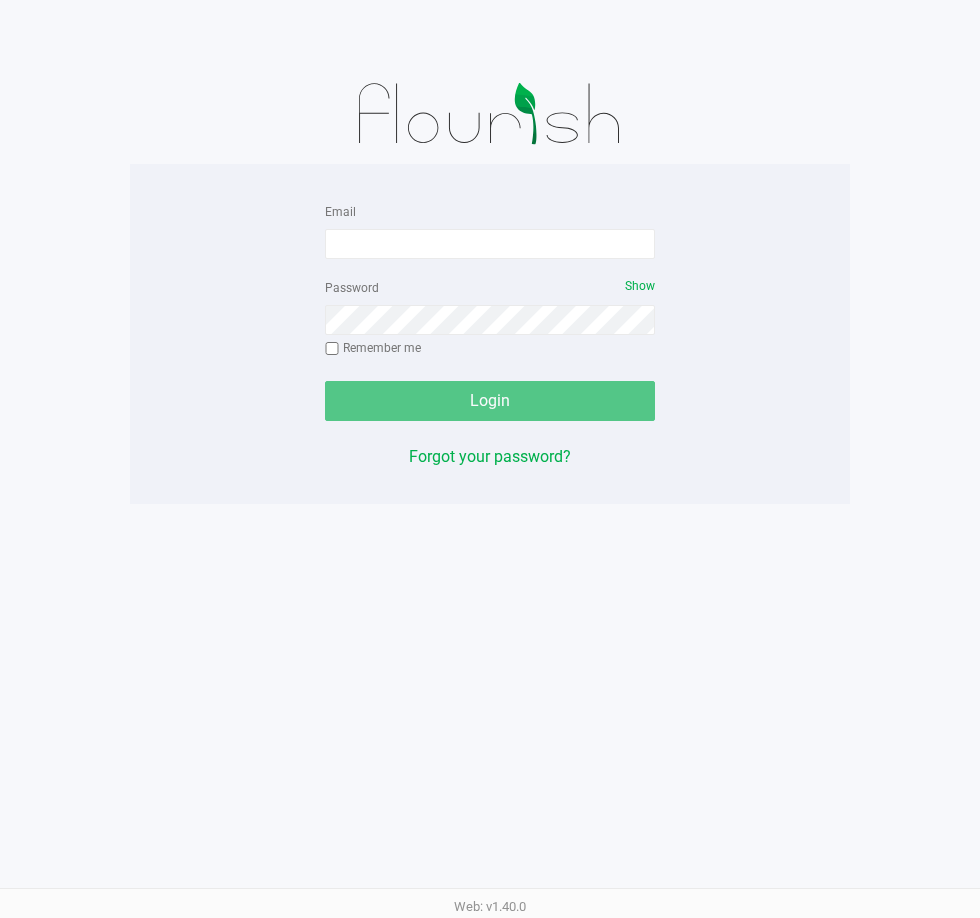 scroll, scrollTop: 0, scrollLeft: 0, axis: both 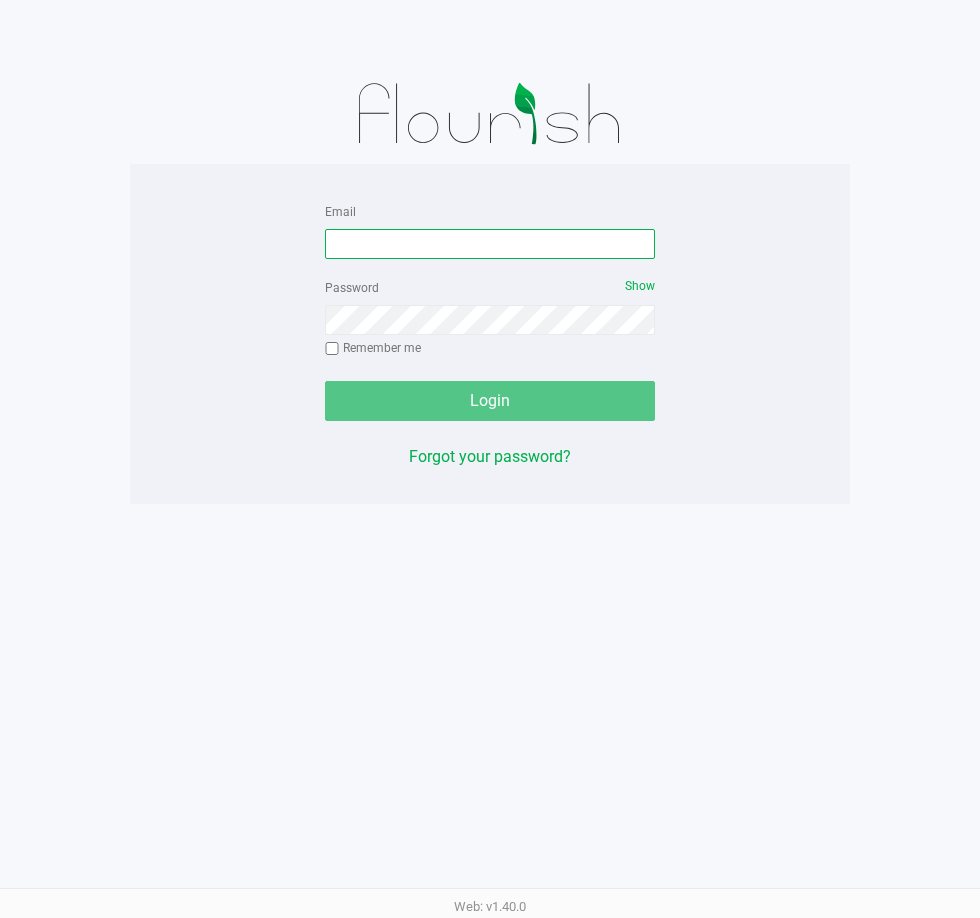 click on "Email" at bounding box center (490, 244) 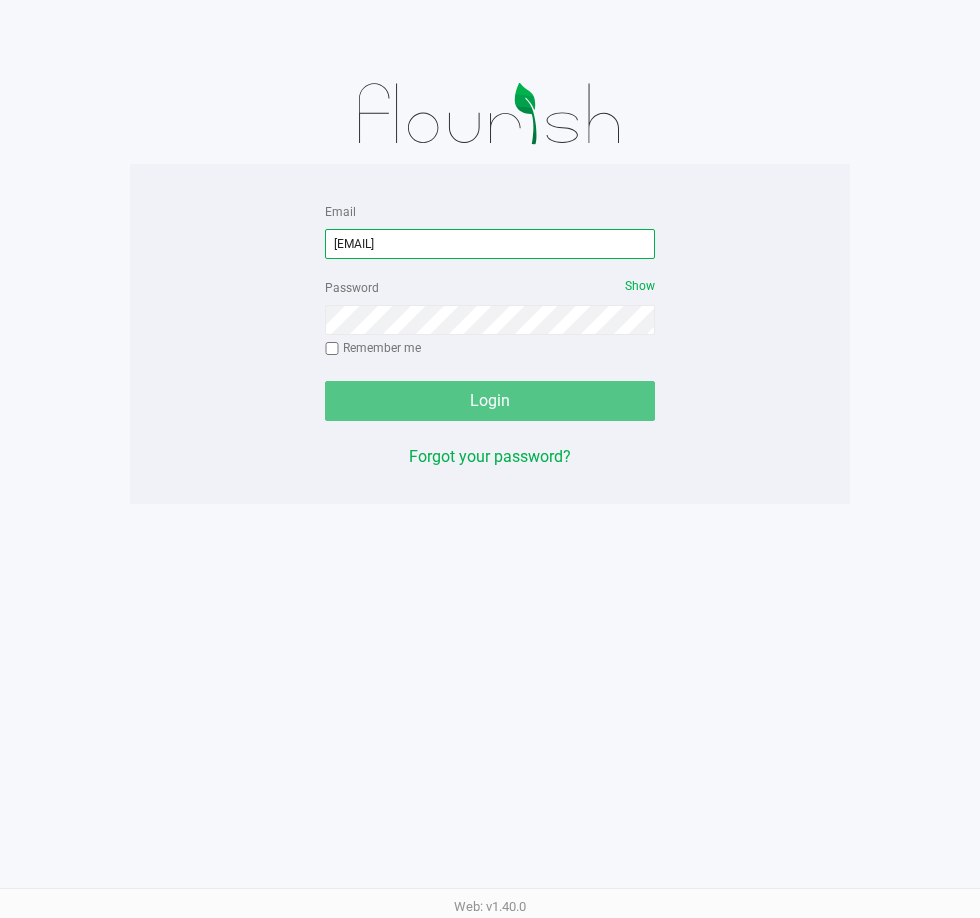 type on "[EMAIL]" 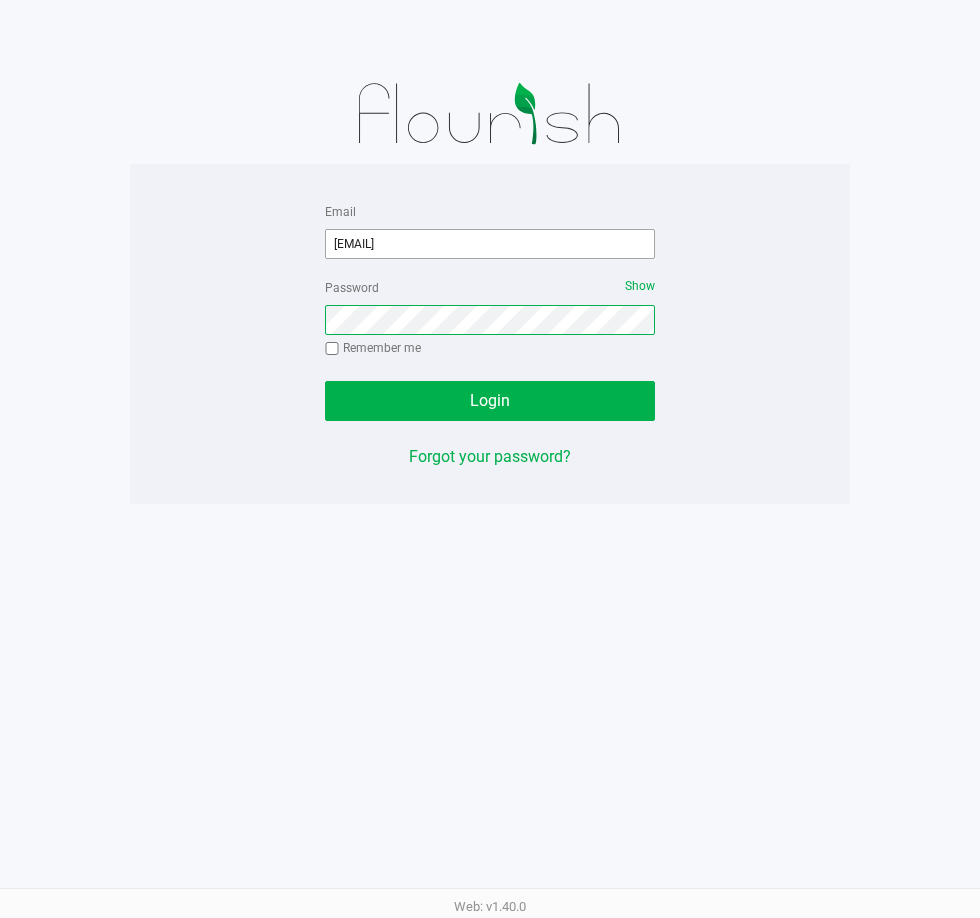 click on "Login" 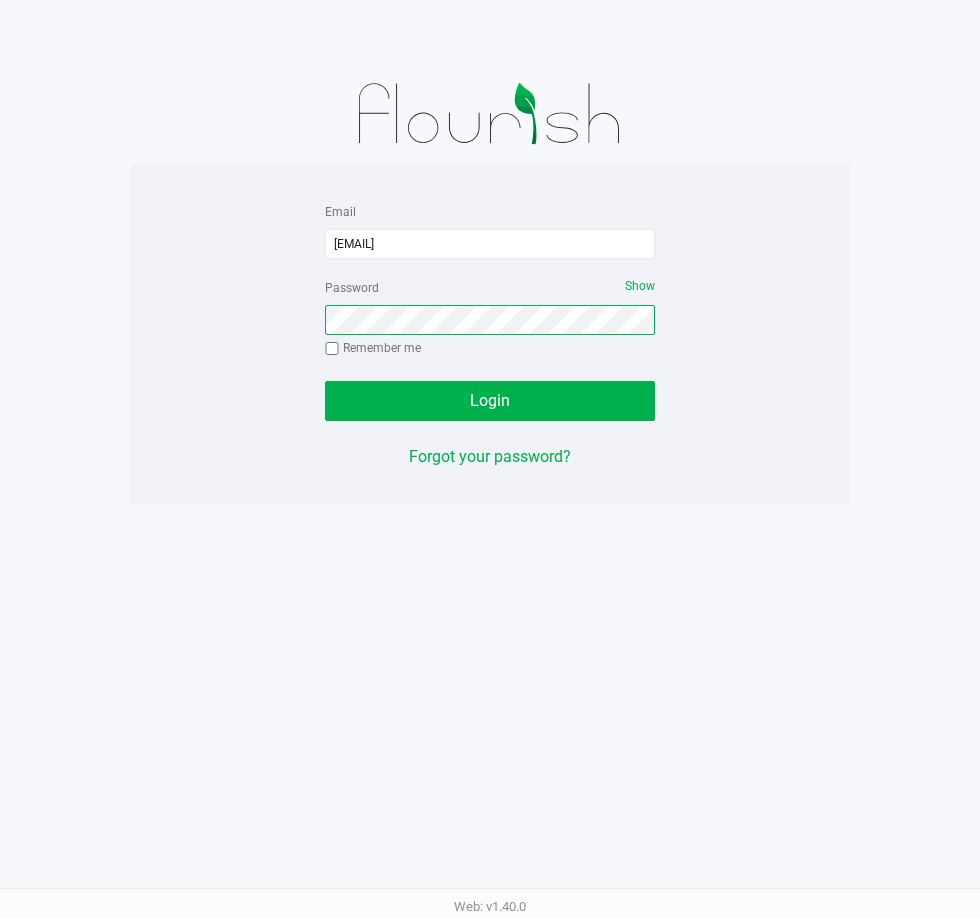 click on "Login" 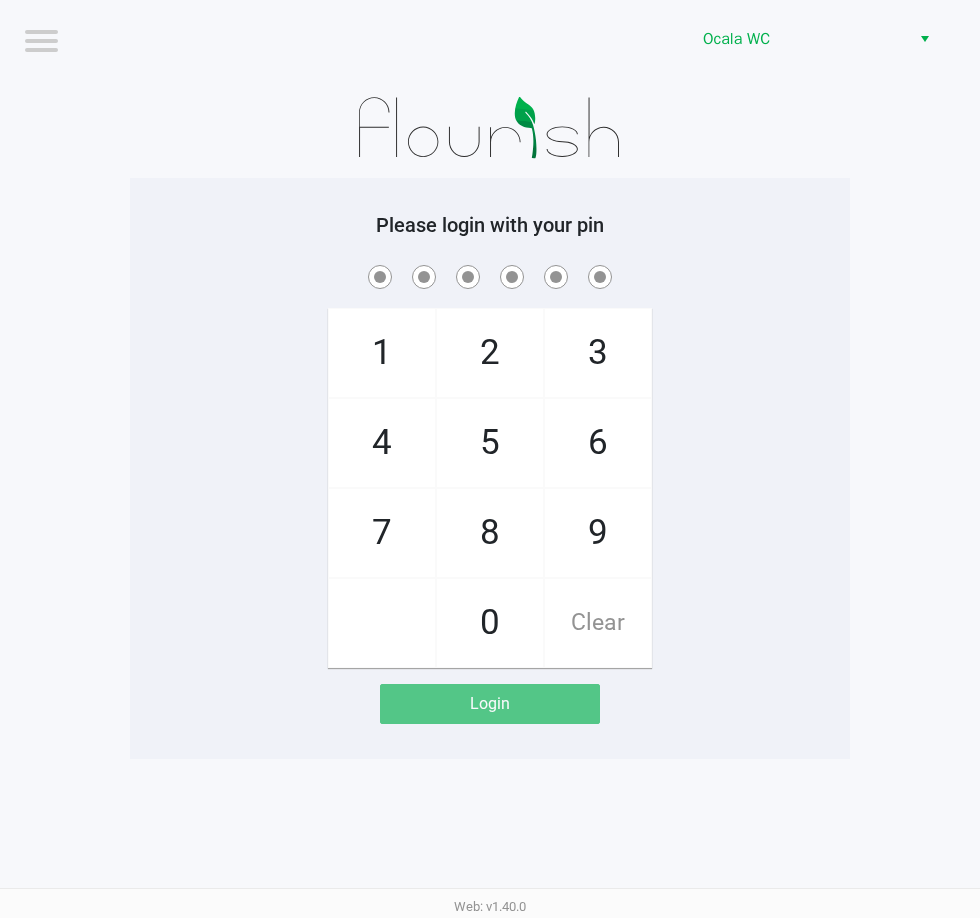drag, startPoint x: 856, startPoint y: 285, endPoint x: 809, endPoint y: 285, distance: 47 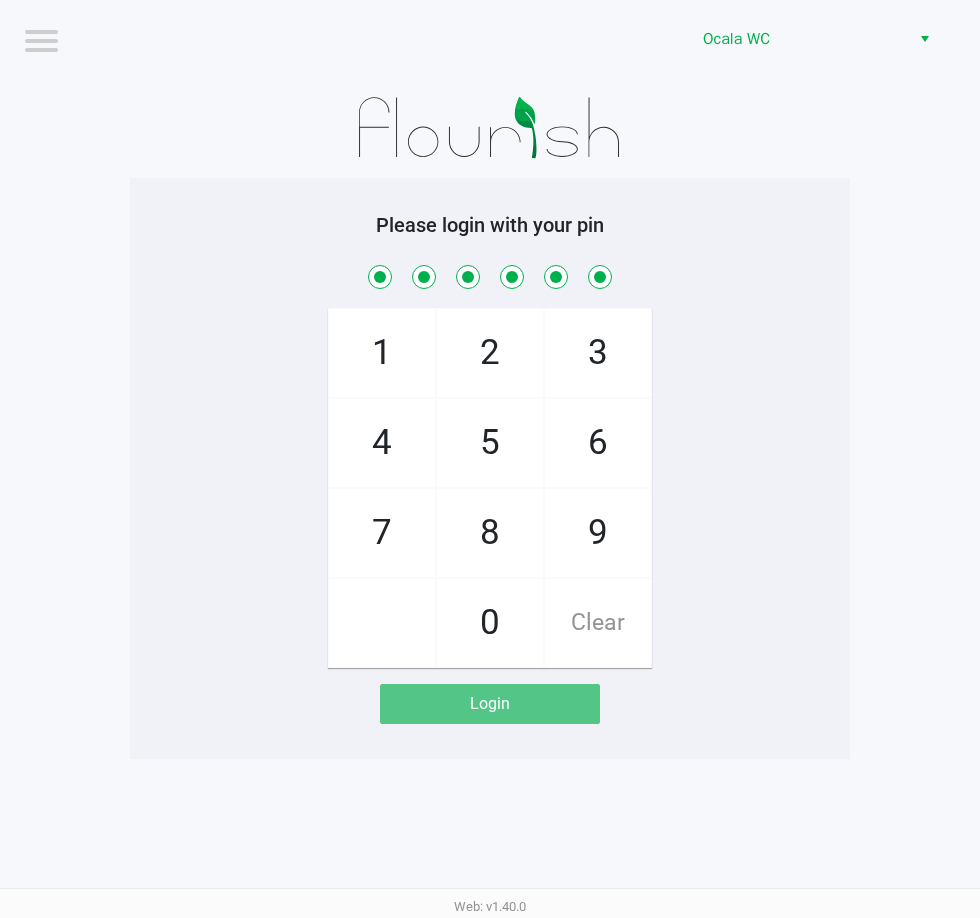 checkbox on "true" 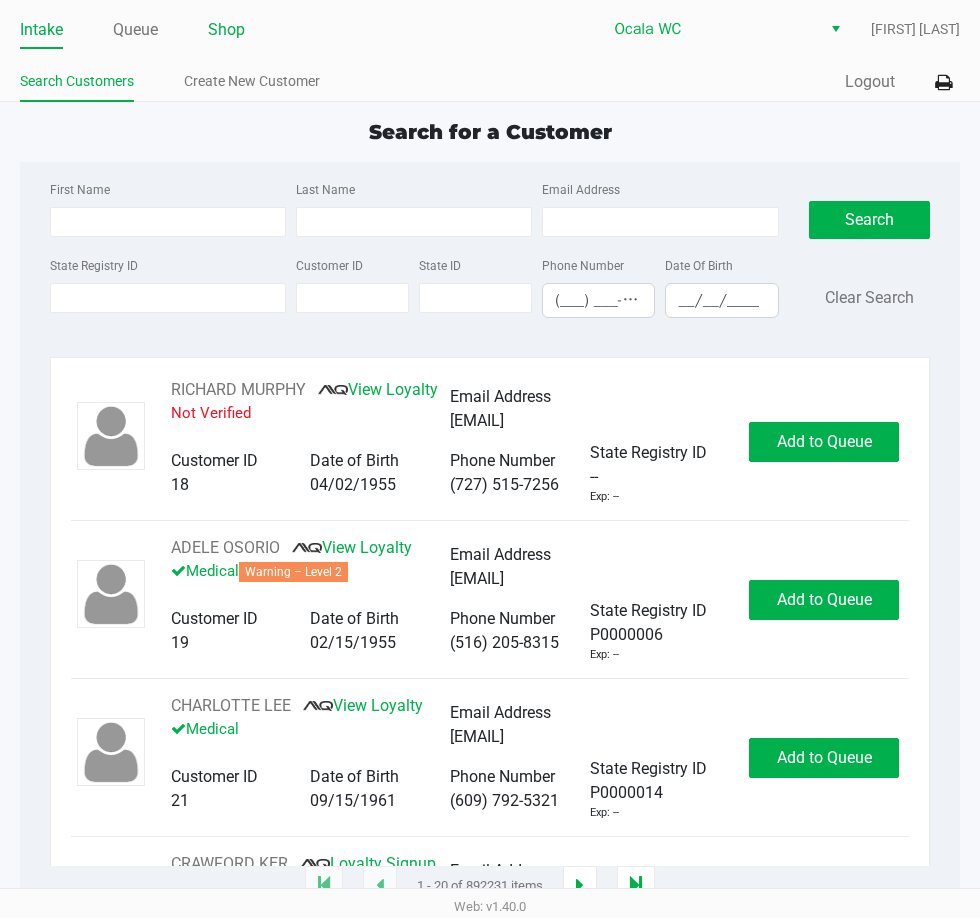 click on "Shop" 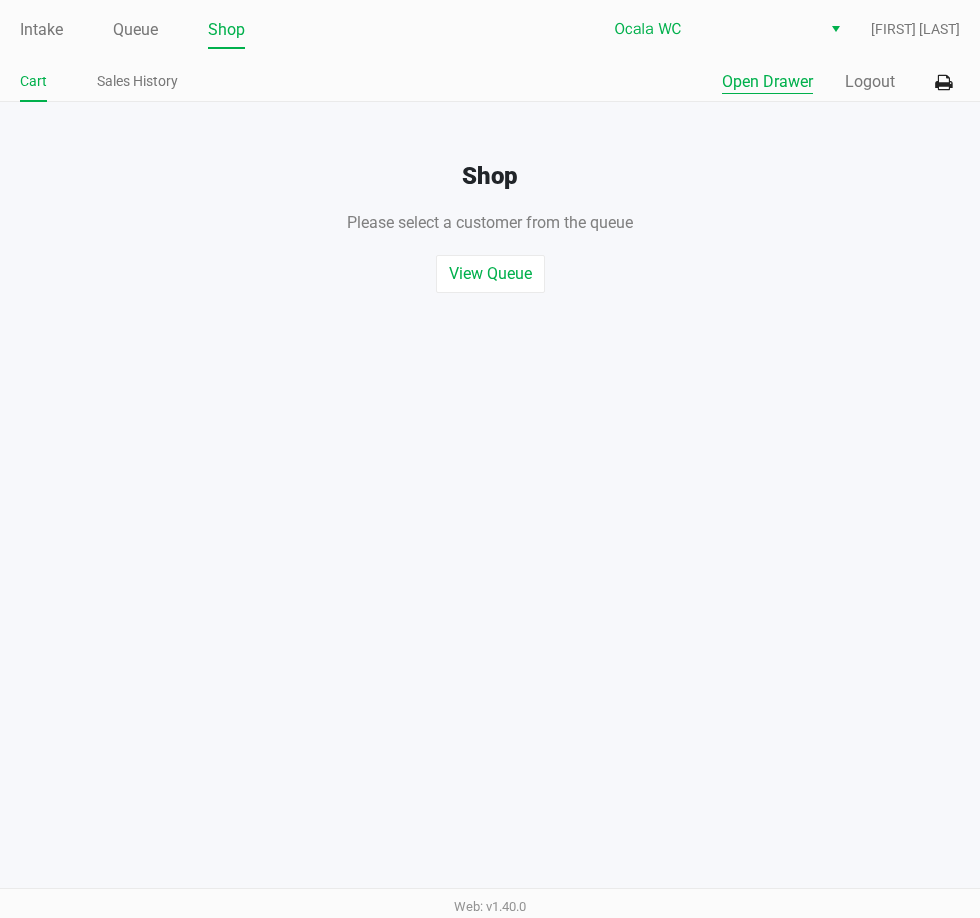 click on "Open Drawer" 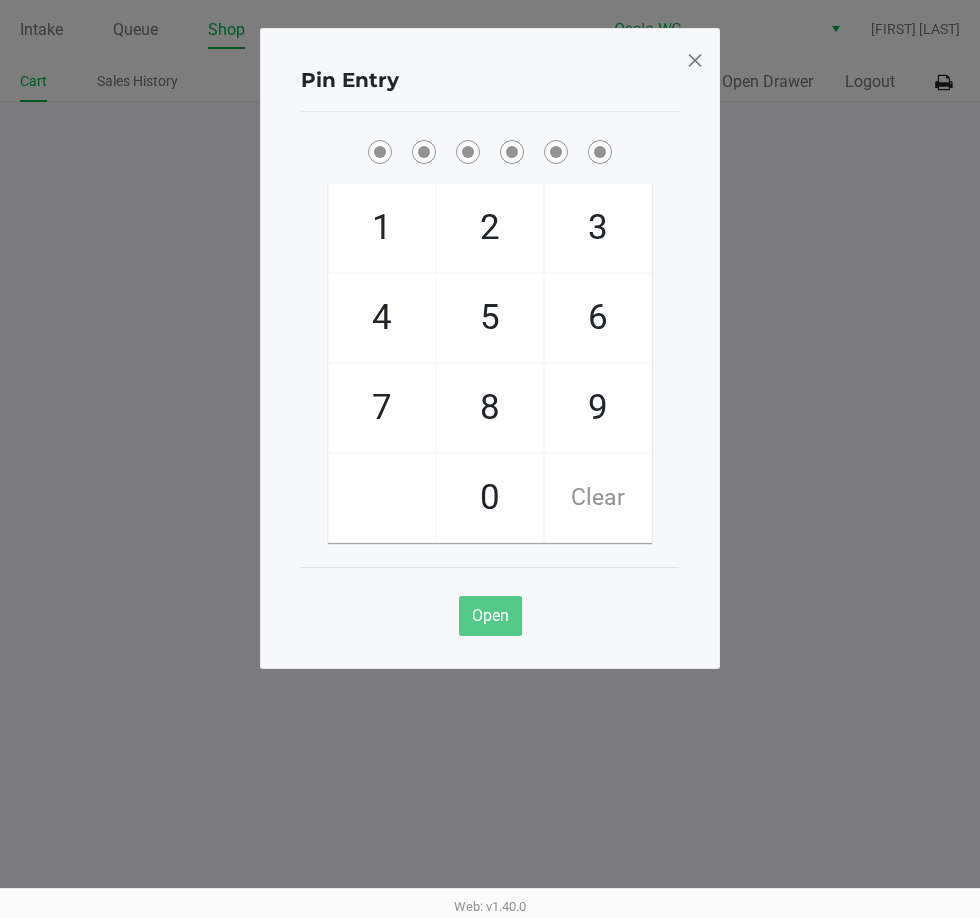 click 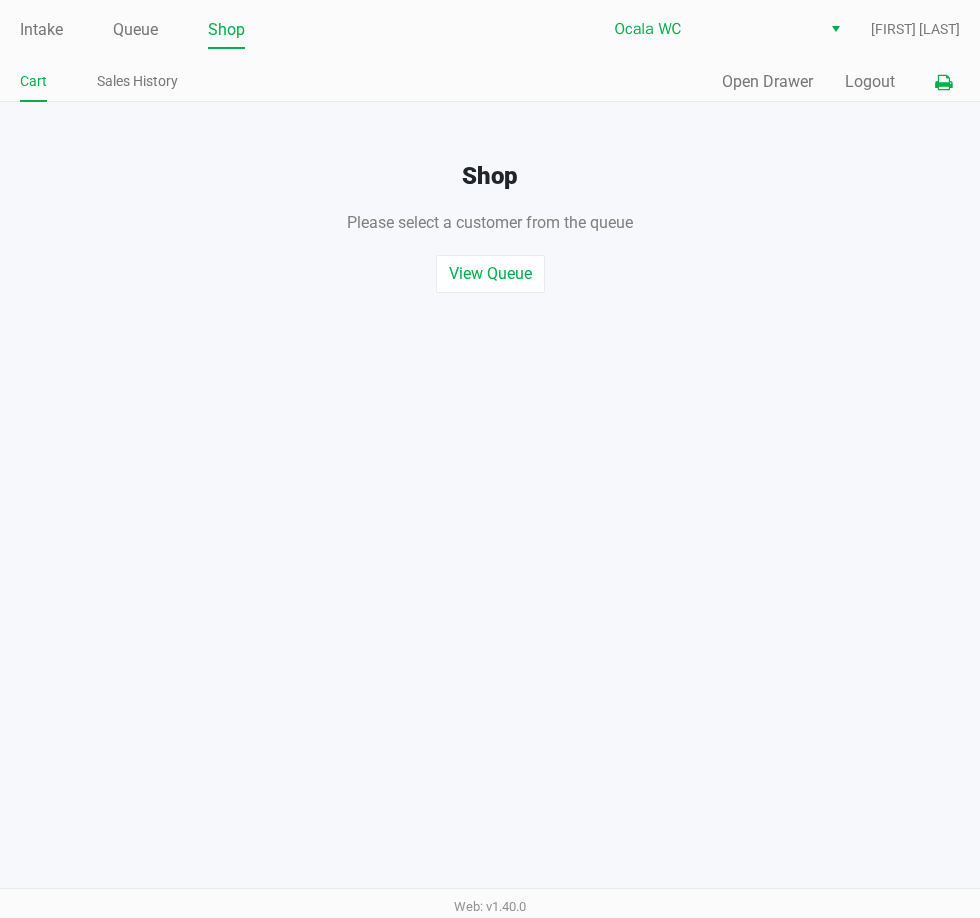 click 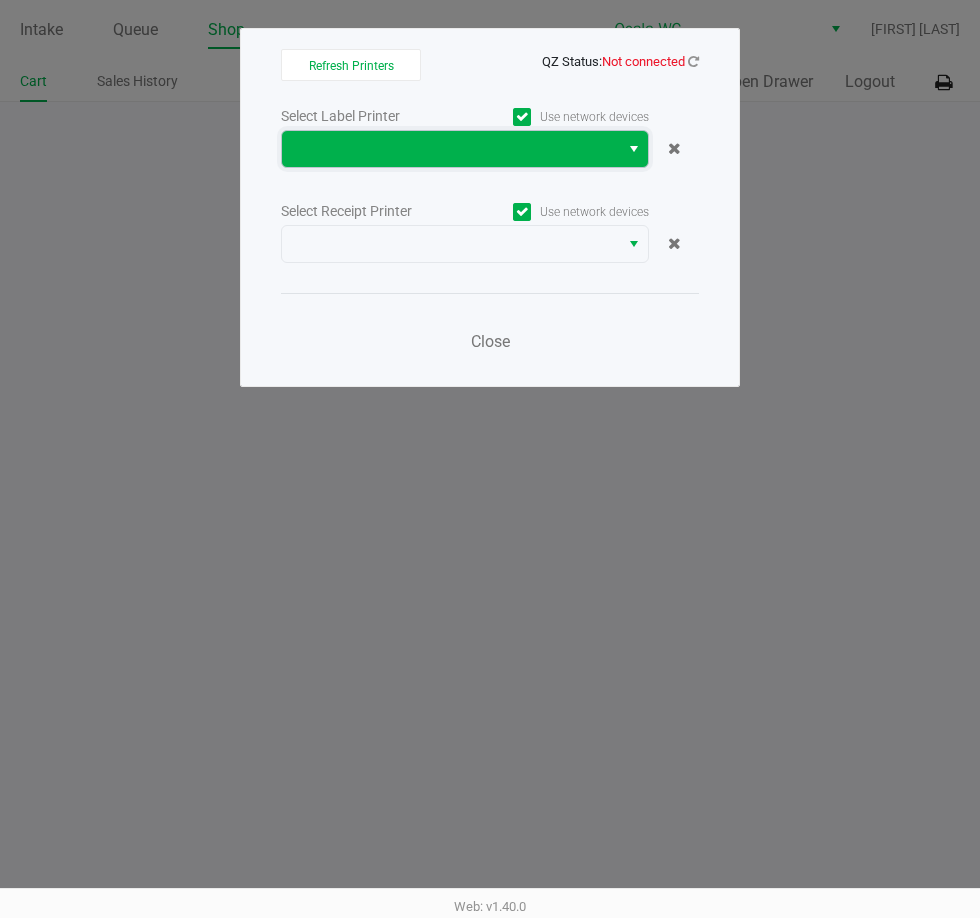 click at bounding box center [450, 149] 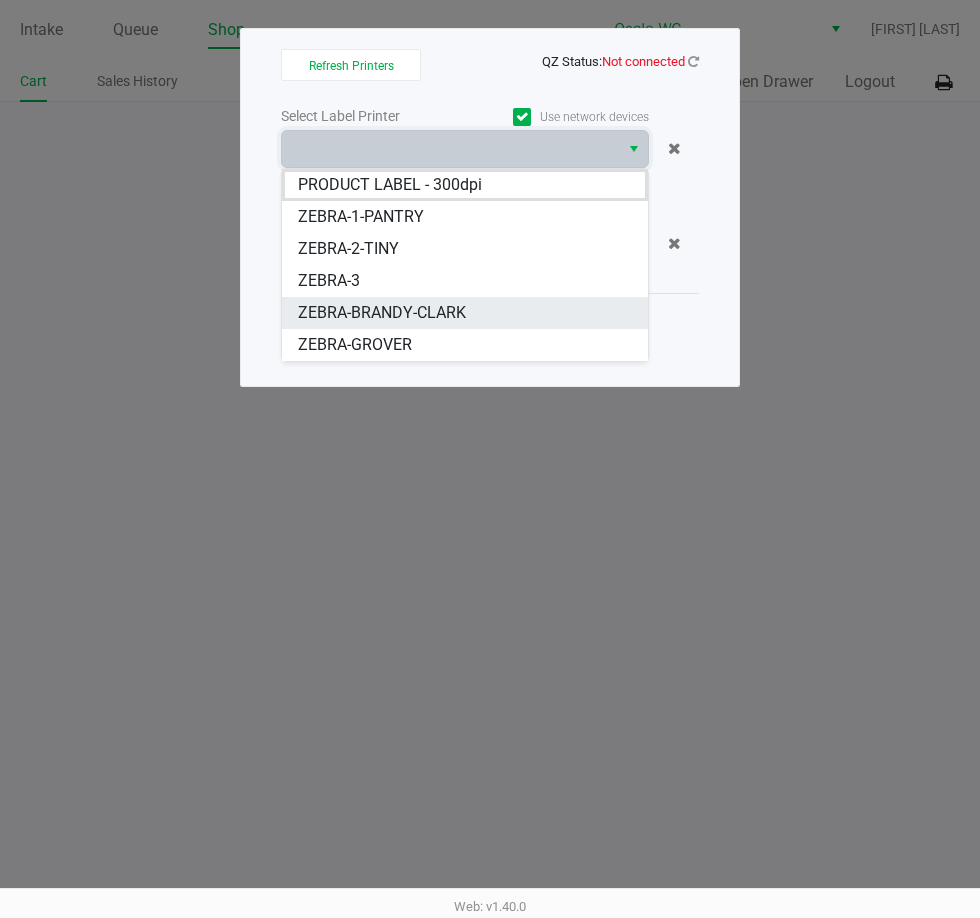 click on "ZEBRA-BRANDY-CLARK" at bounding box center [465, 313] 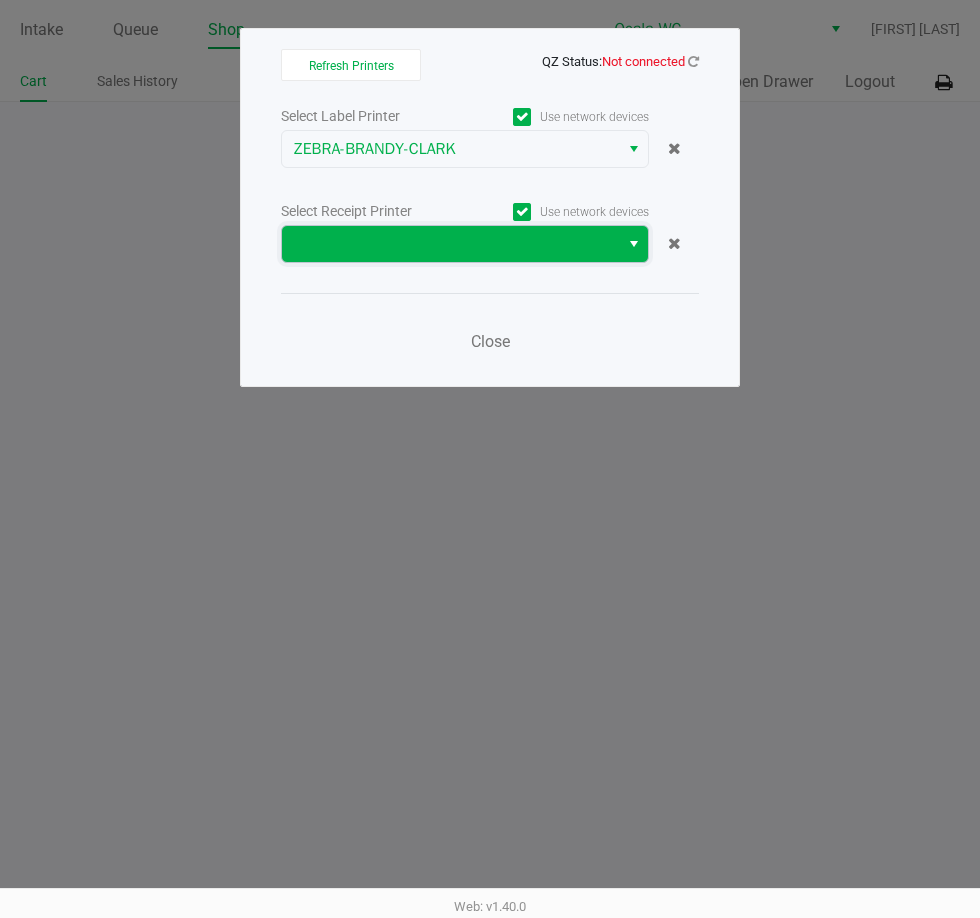 click at bounding box center [450, 244] 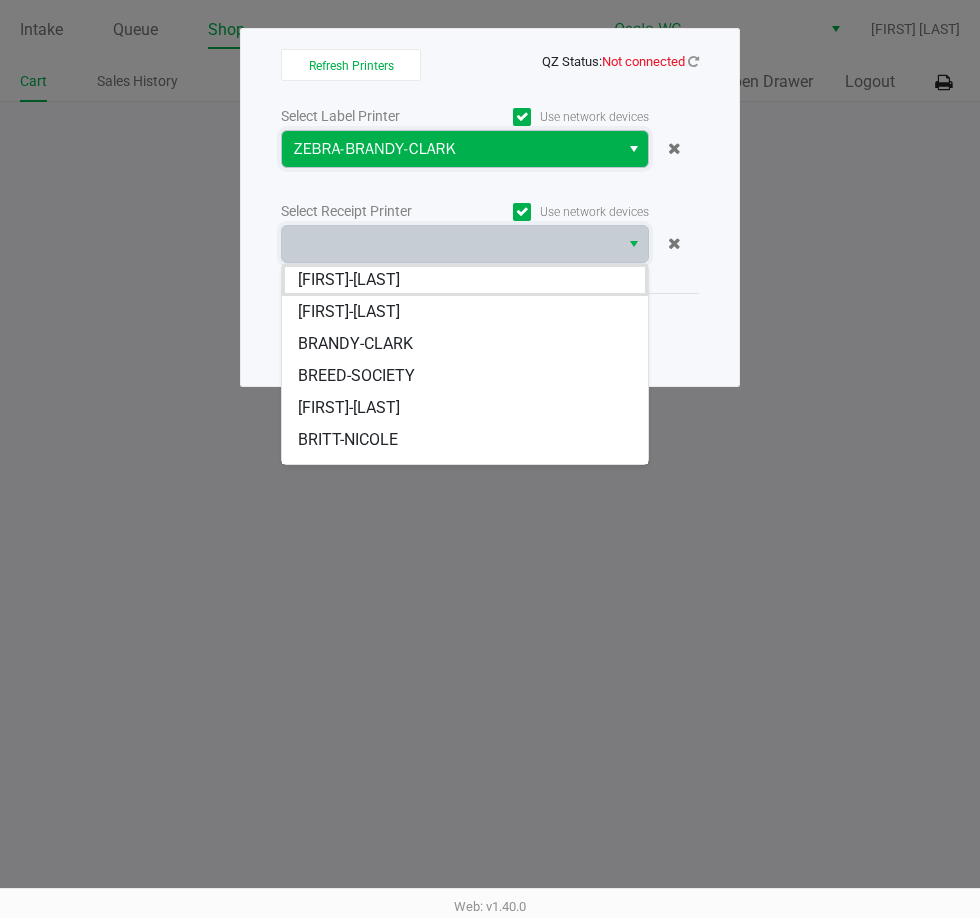 click on "ZEBRA-BRANDY-CLARK" at bounding box center [450, 149] 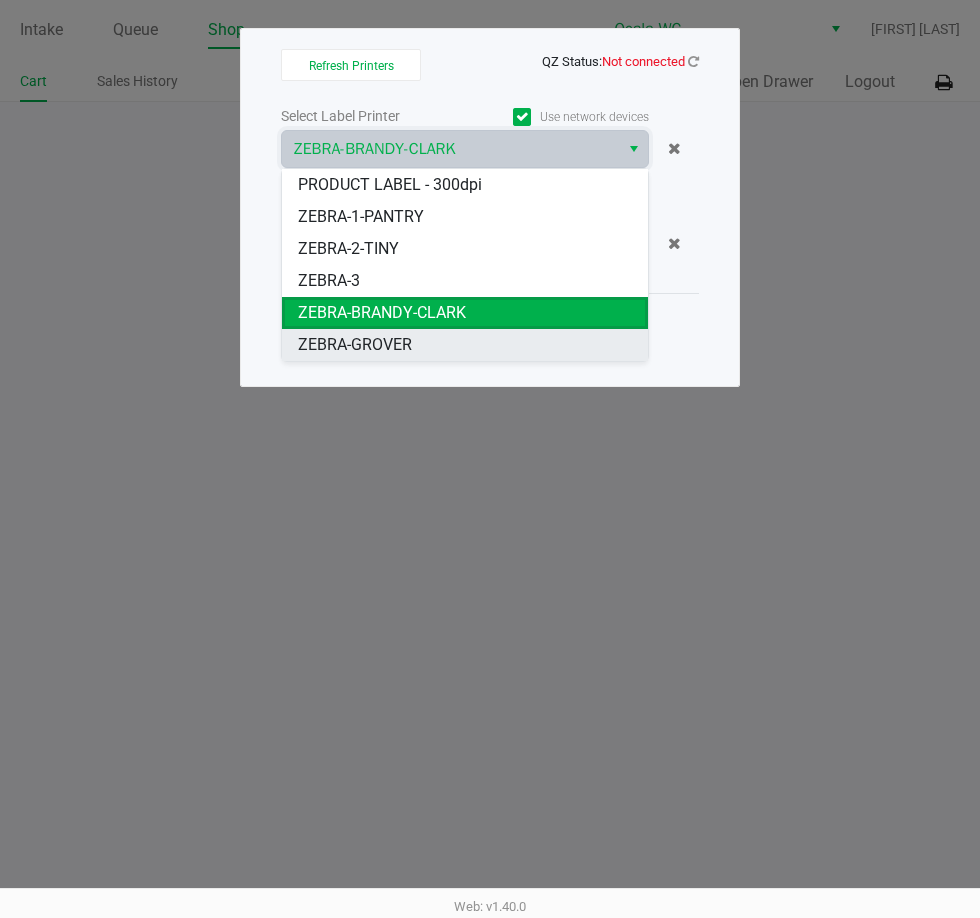 click on "ZEBRA-GROVER" at bounding box center (465, 345) 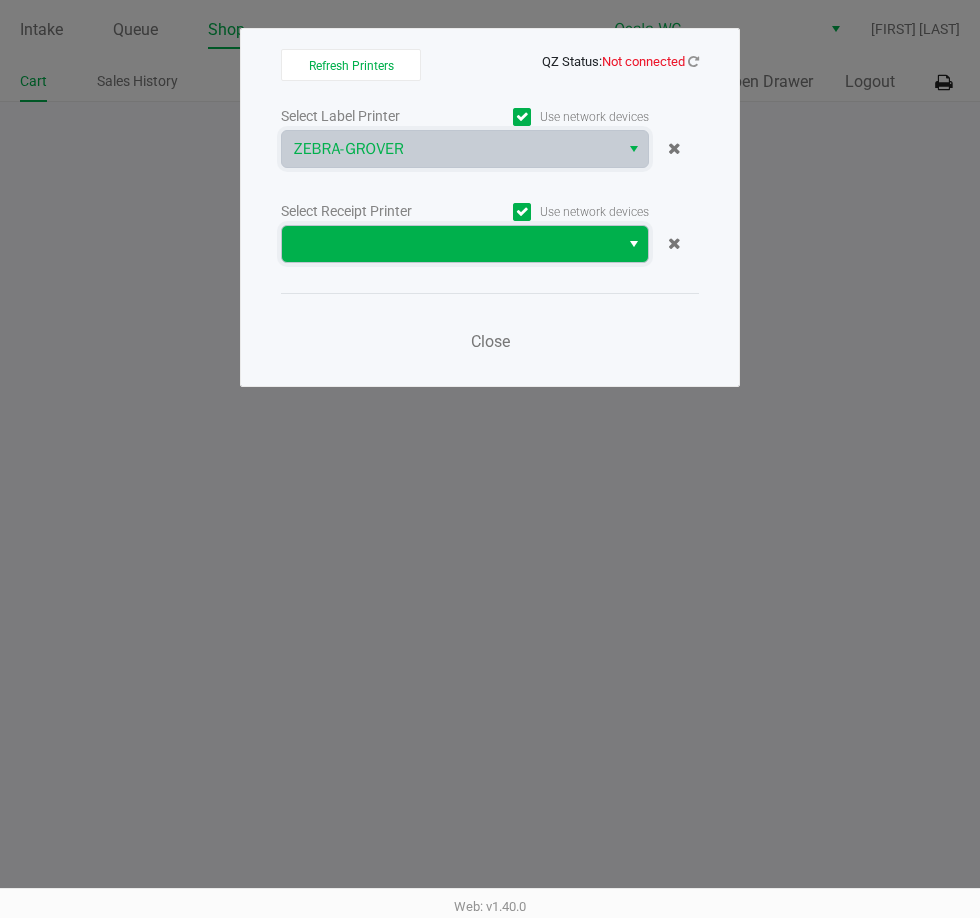 click at bounding box center [450, 244] 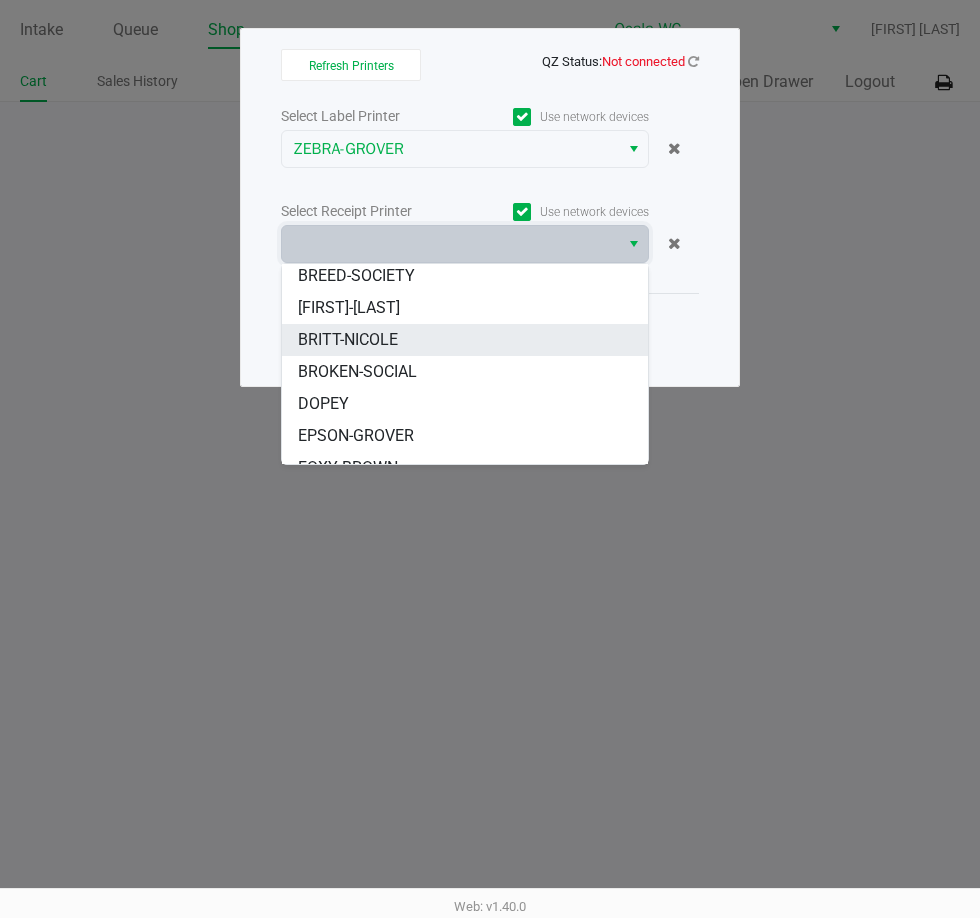 scroll, scrollTop: 120, scrollLeft: 0, axis: vertical 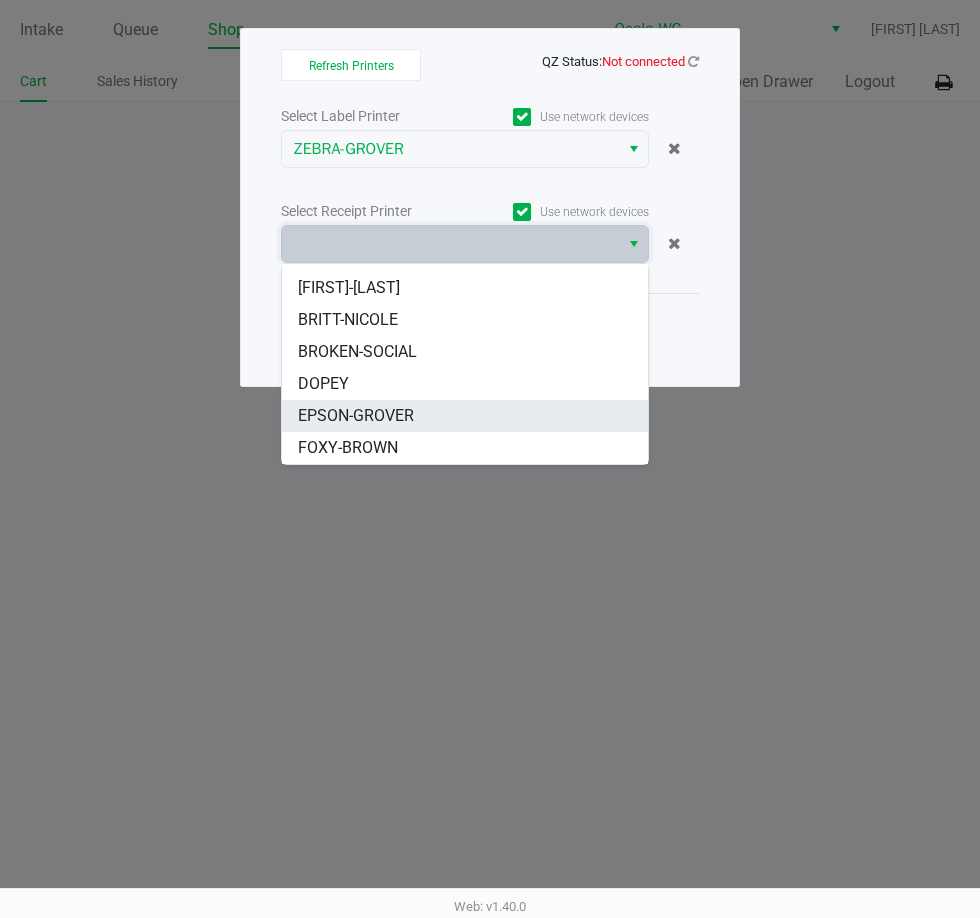 click on "EPSON-GROVER" at bounding box center [465, 416] 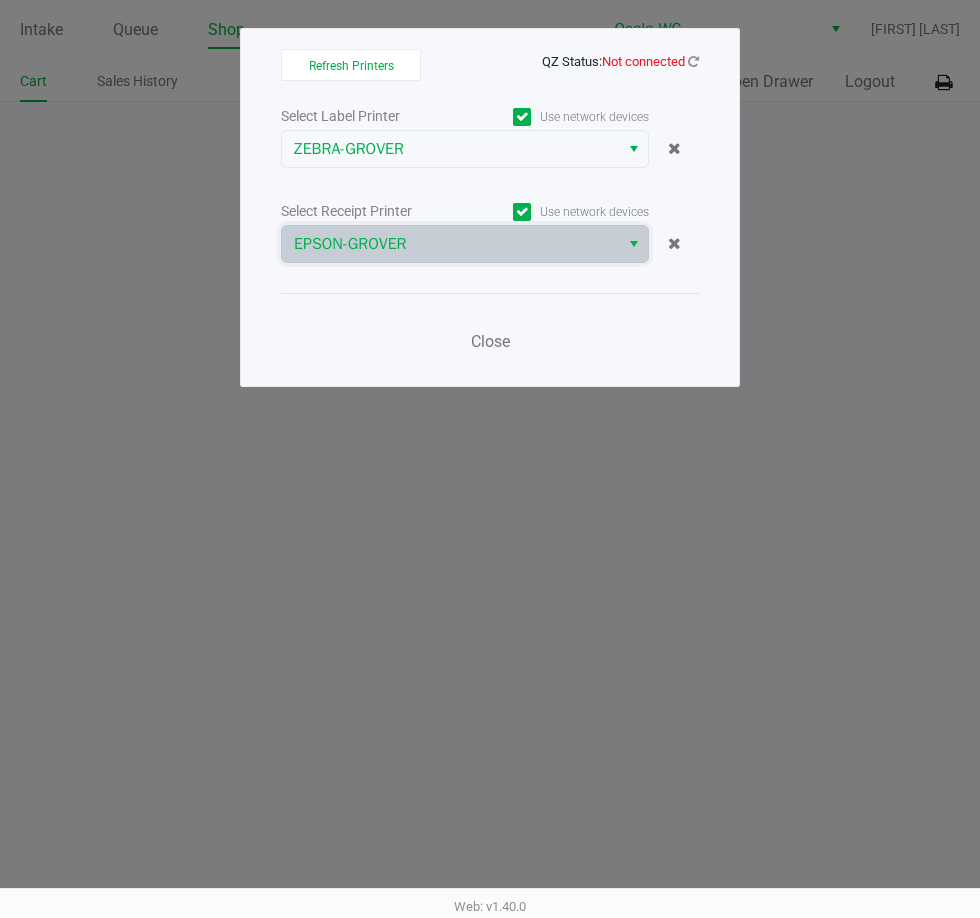 click on "Close" 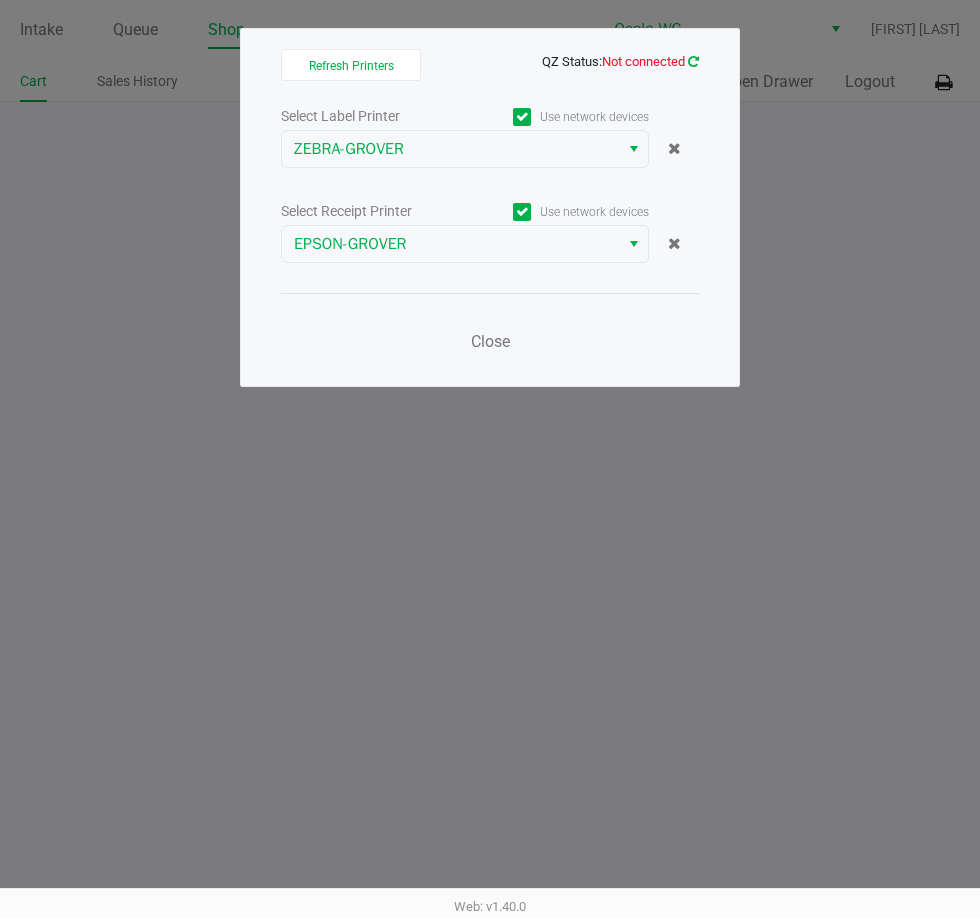 click 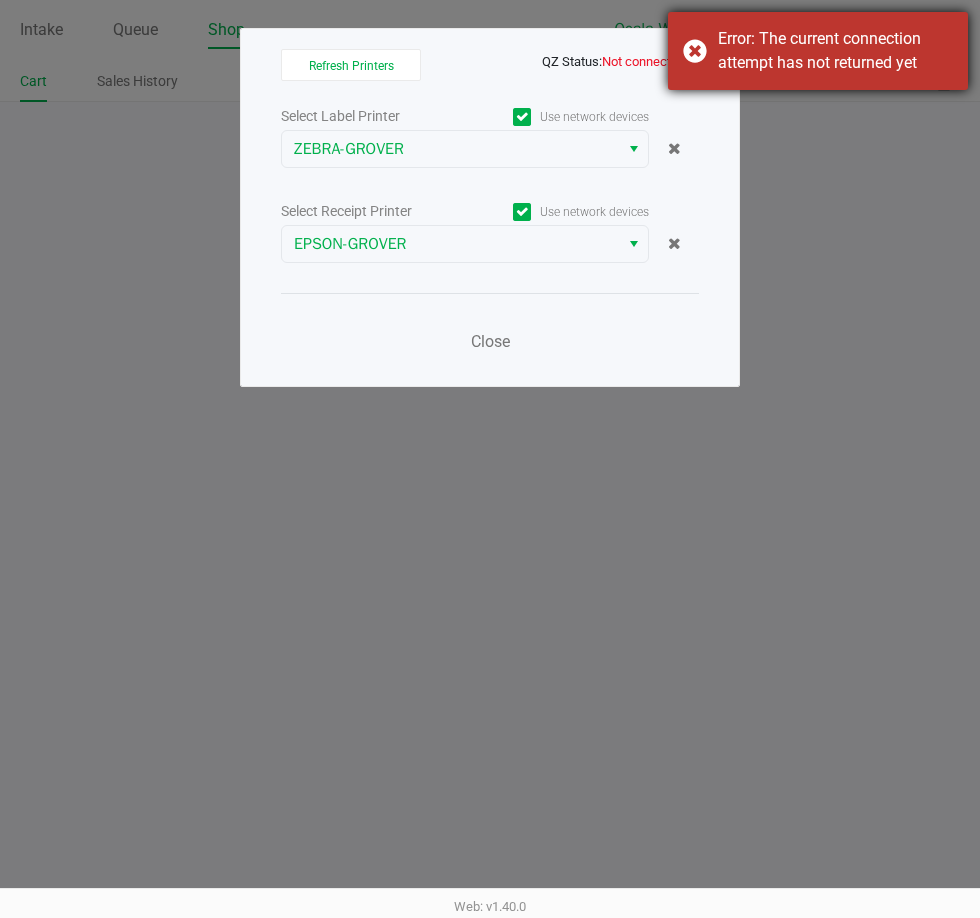 click on "Error: The current connection attempt has not returned yet" at bounding box center (818, 51) 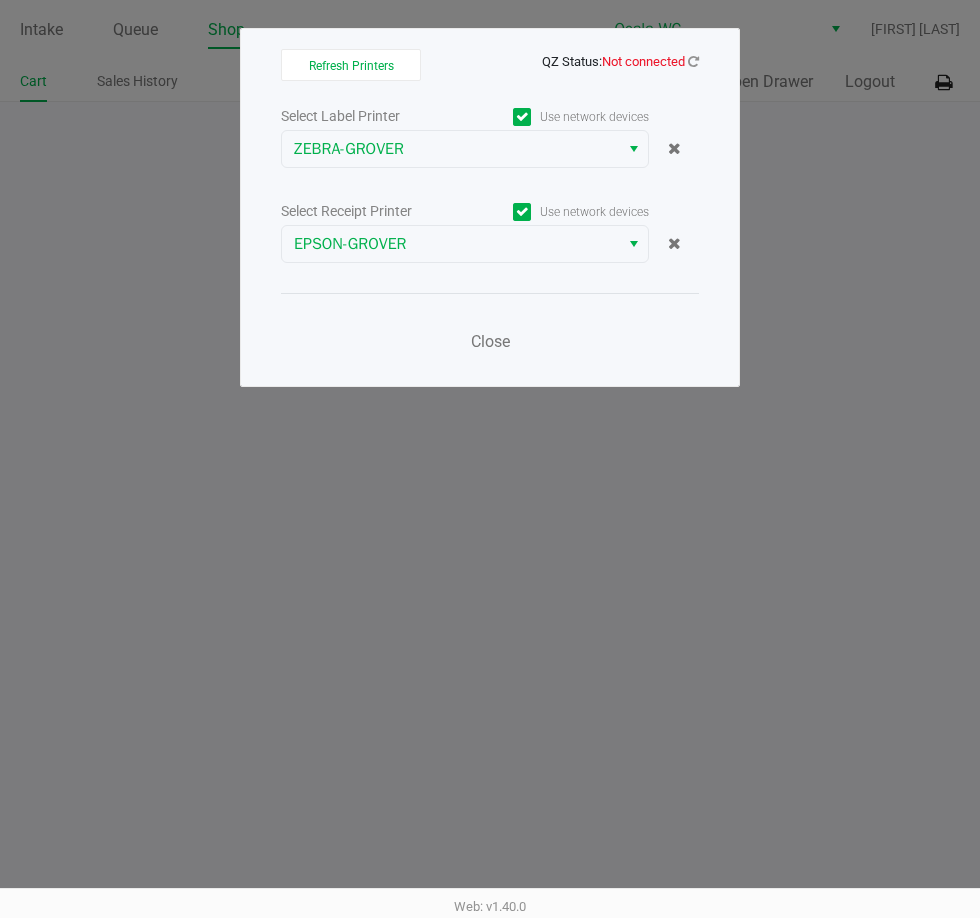click on "QZ Status:   Not connected" 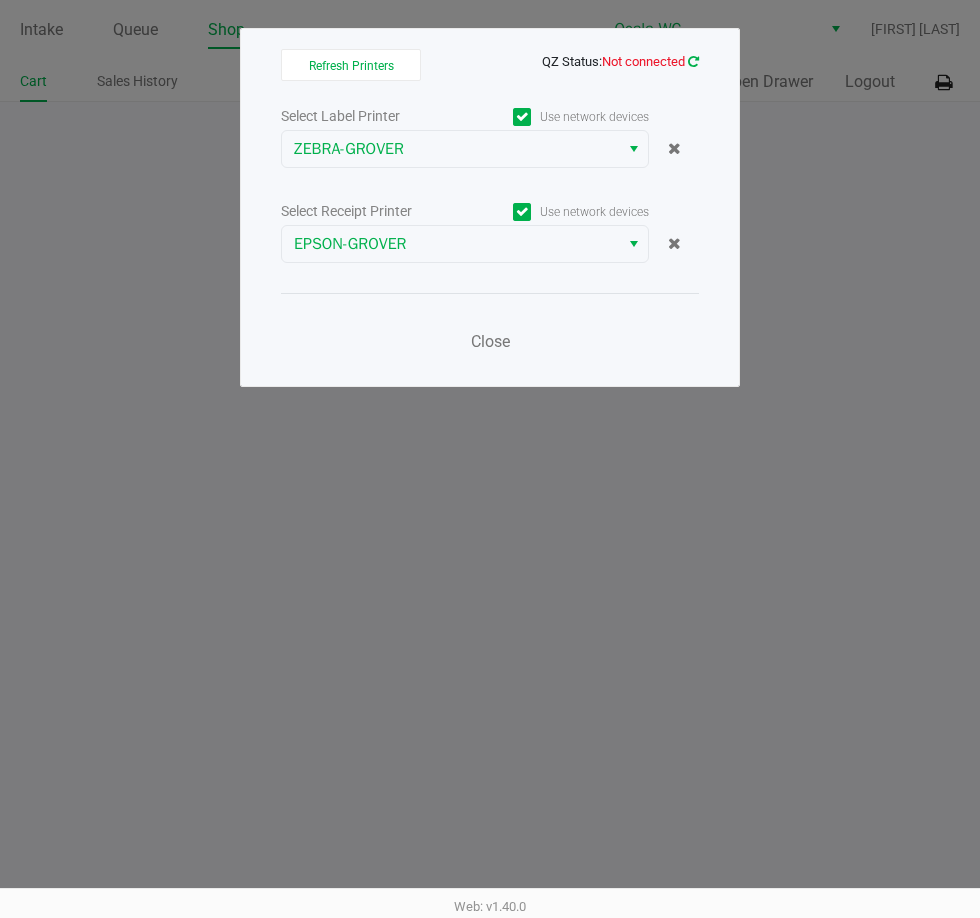 click 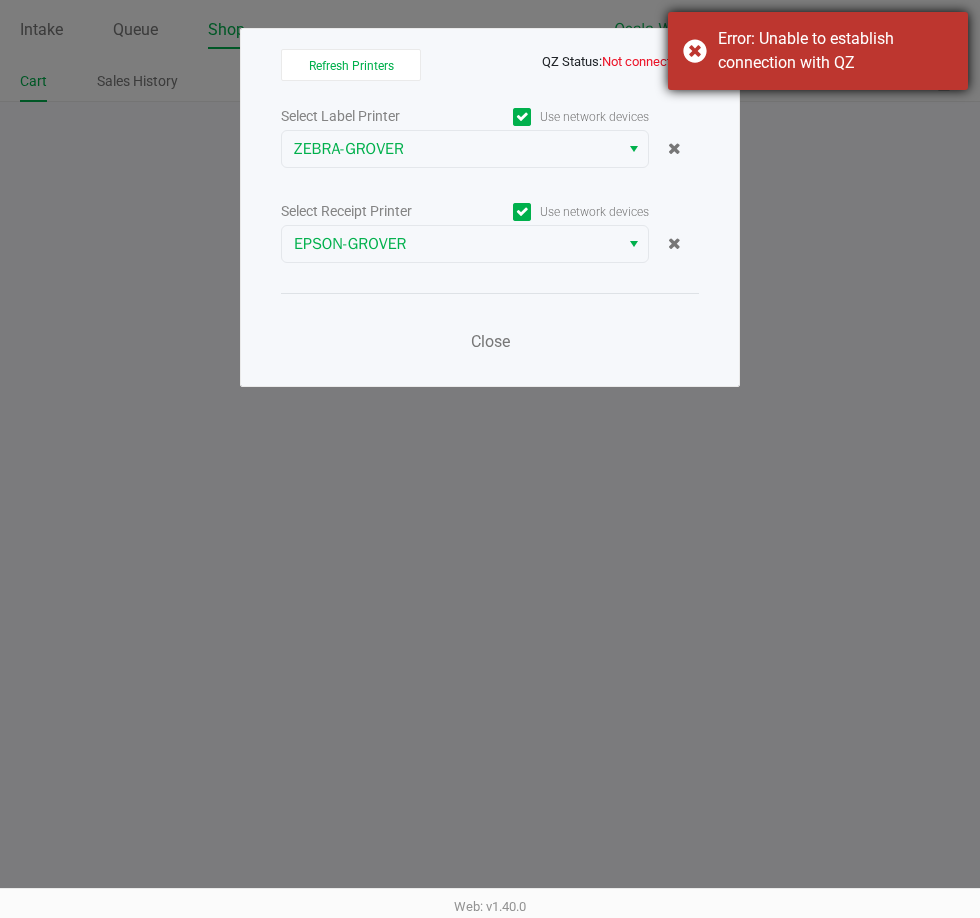 click on "Error: Unable to establish connection with QZ" at bounding box center [835, 51] 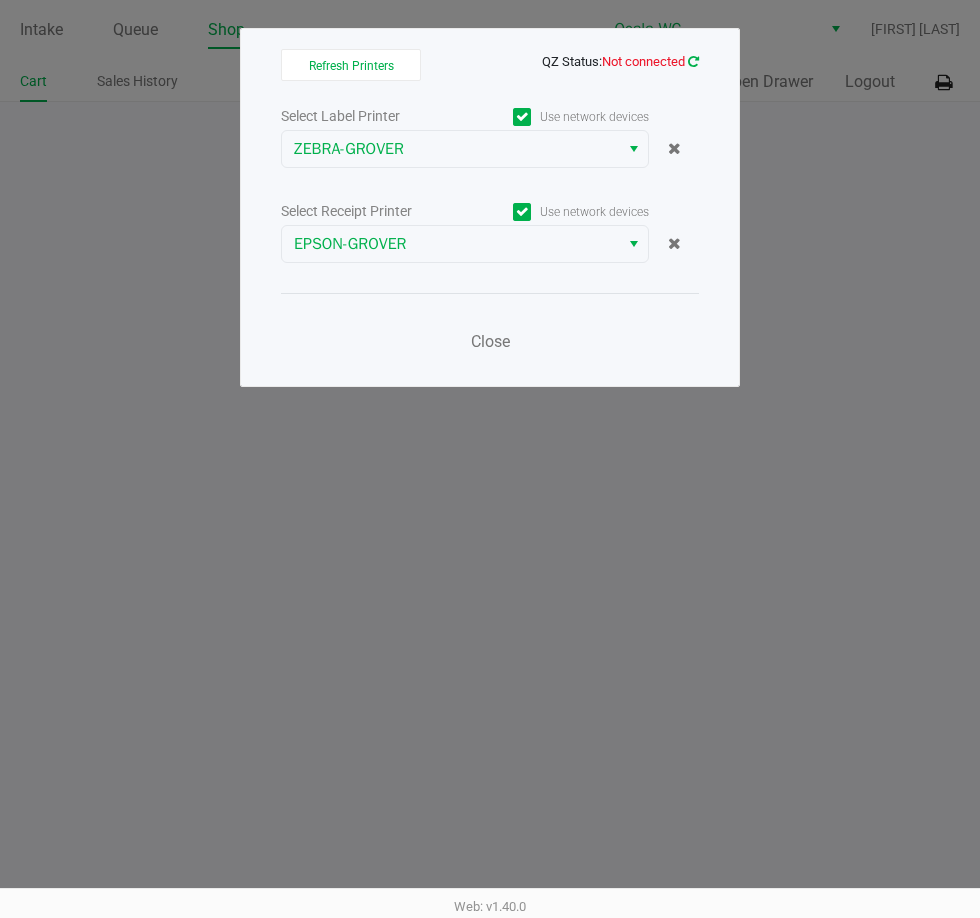 click 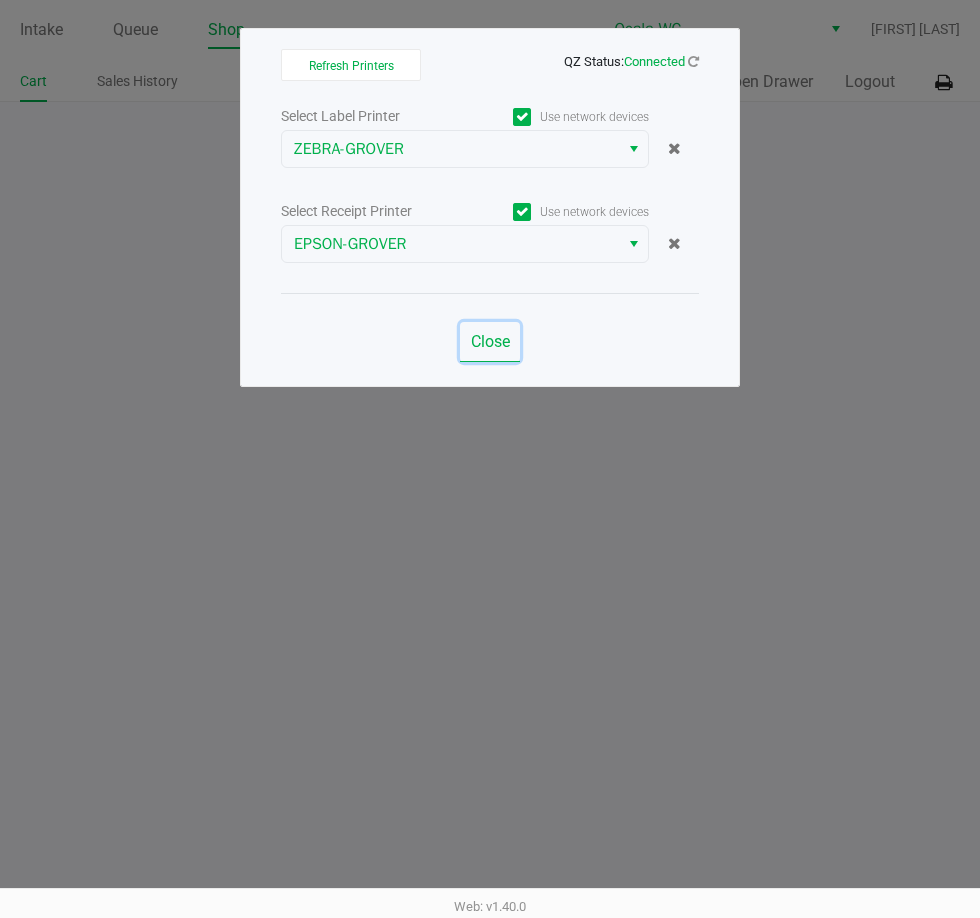 click on "Close" 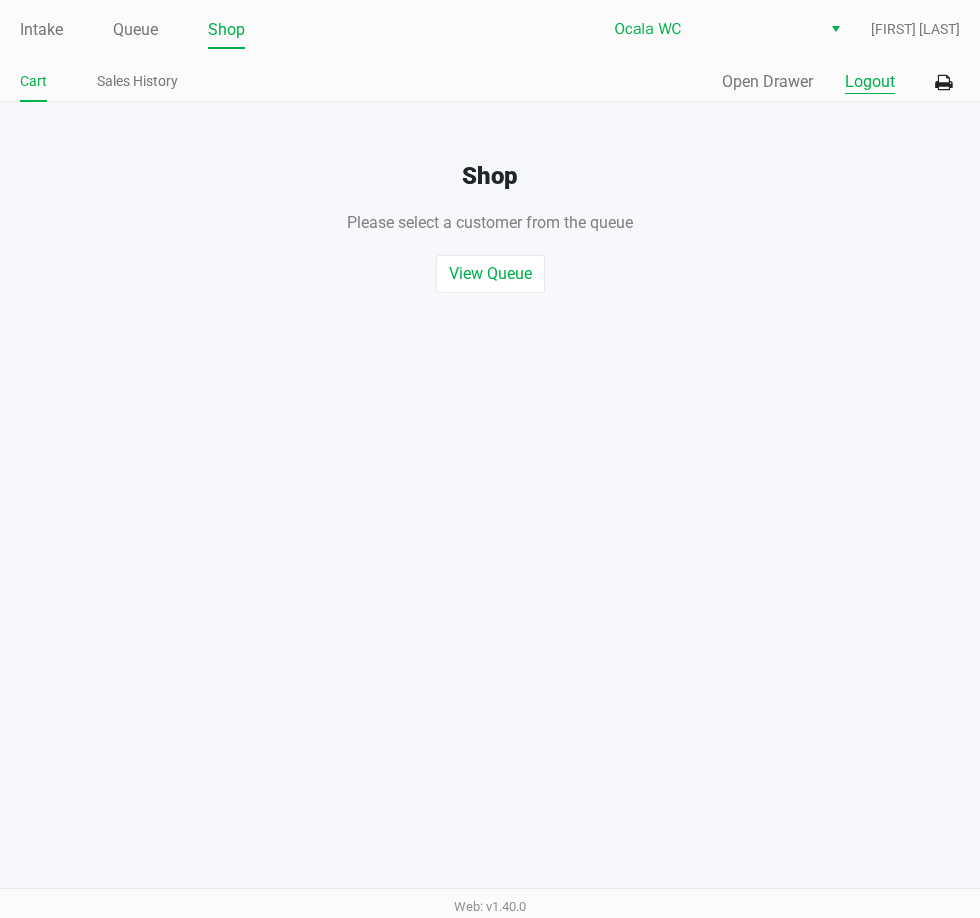 click on "Logout" 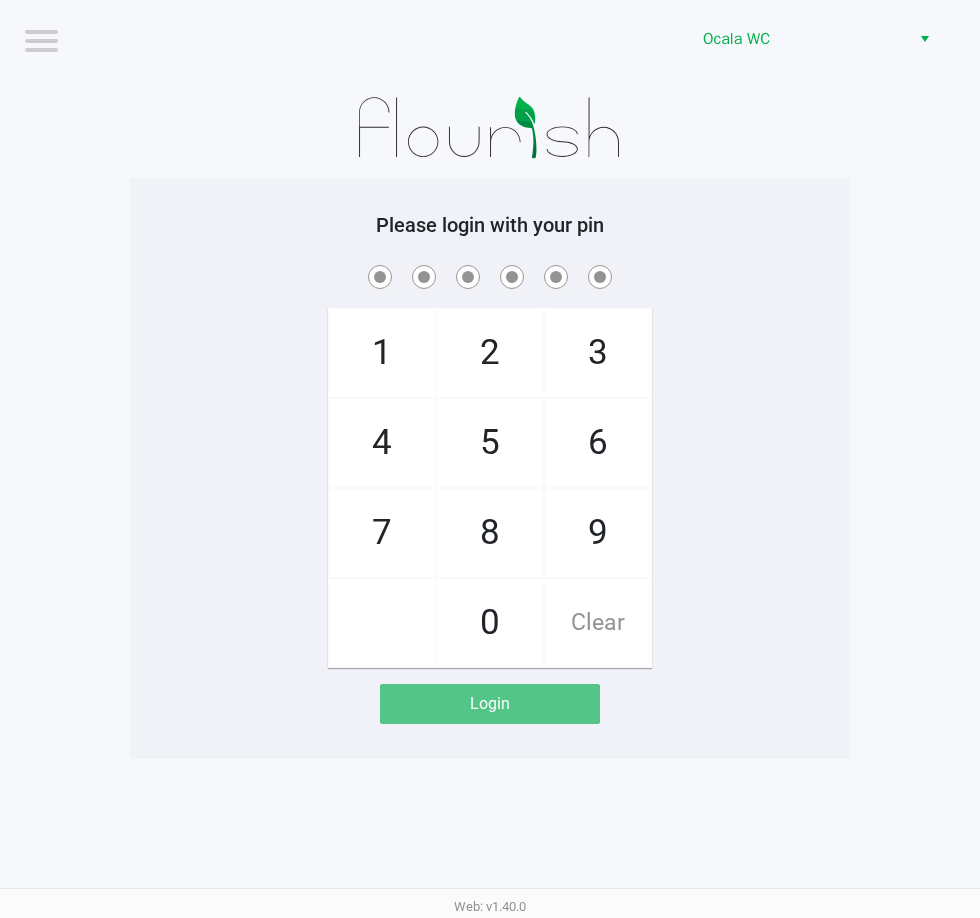 drag, startPoint x: 804, startPoint y: 256, endPoint x: 776, endPoint y: 154, distance: 105.773346 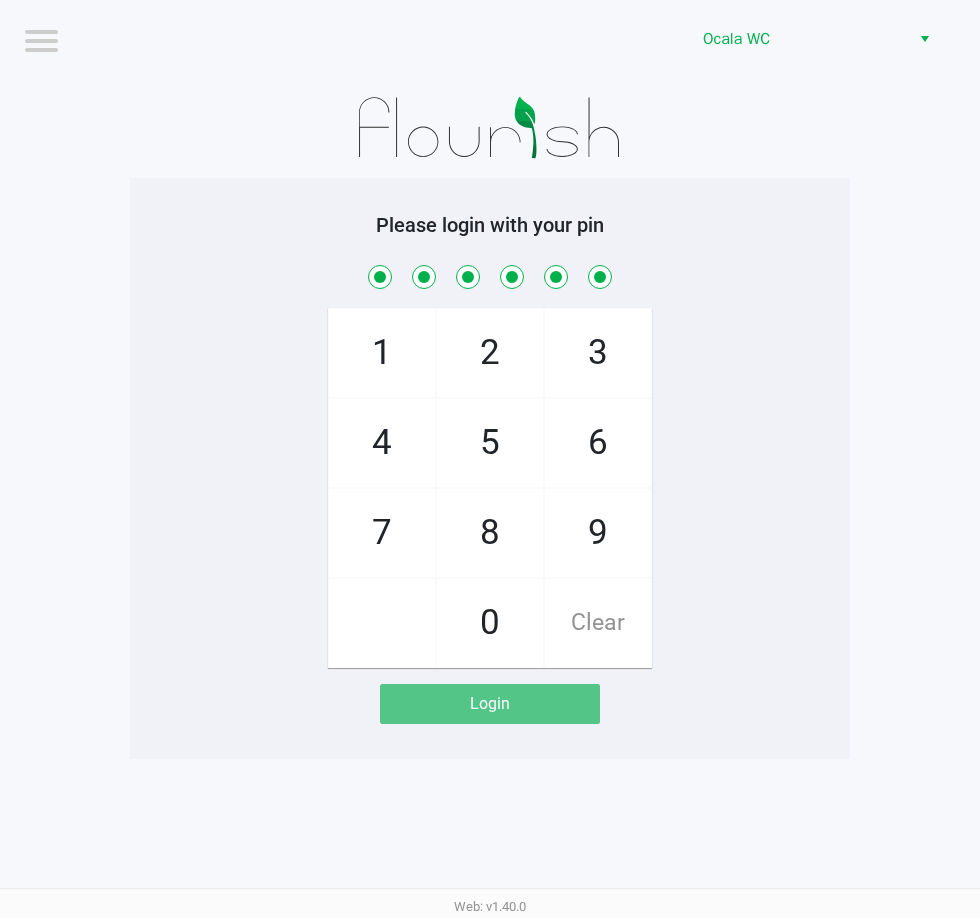 checkbox on "true" 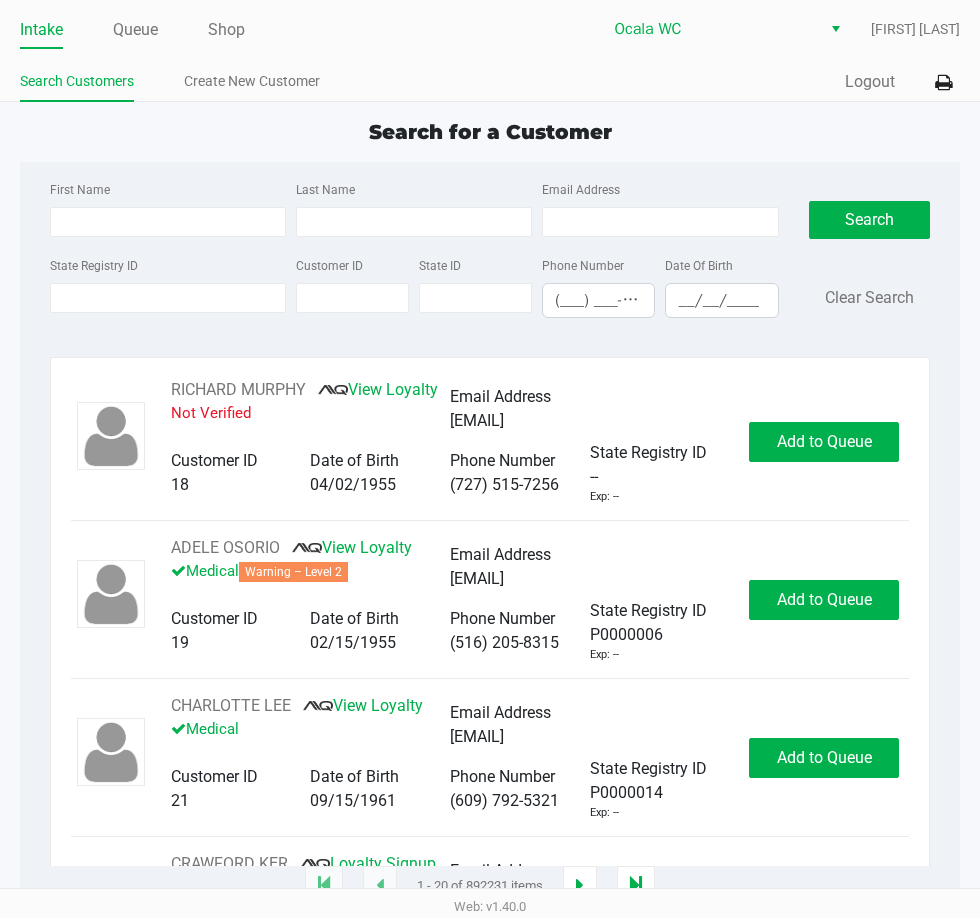 drag, startPoint x: 224, startPoint y: 31, endPoint x: 293, endPoint y: 31, distance: 69 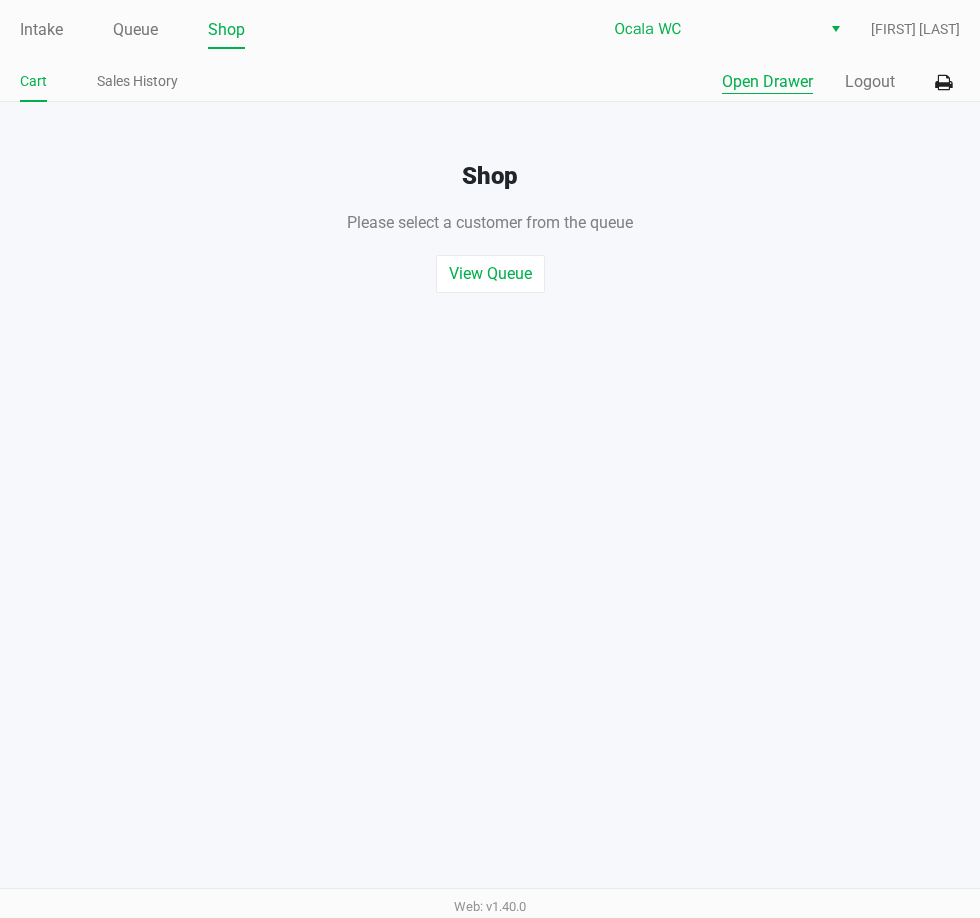 click on "Open Drawer" 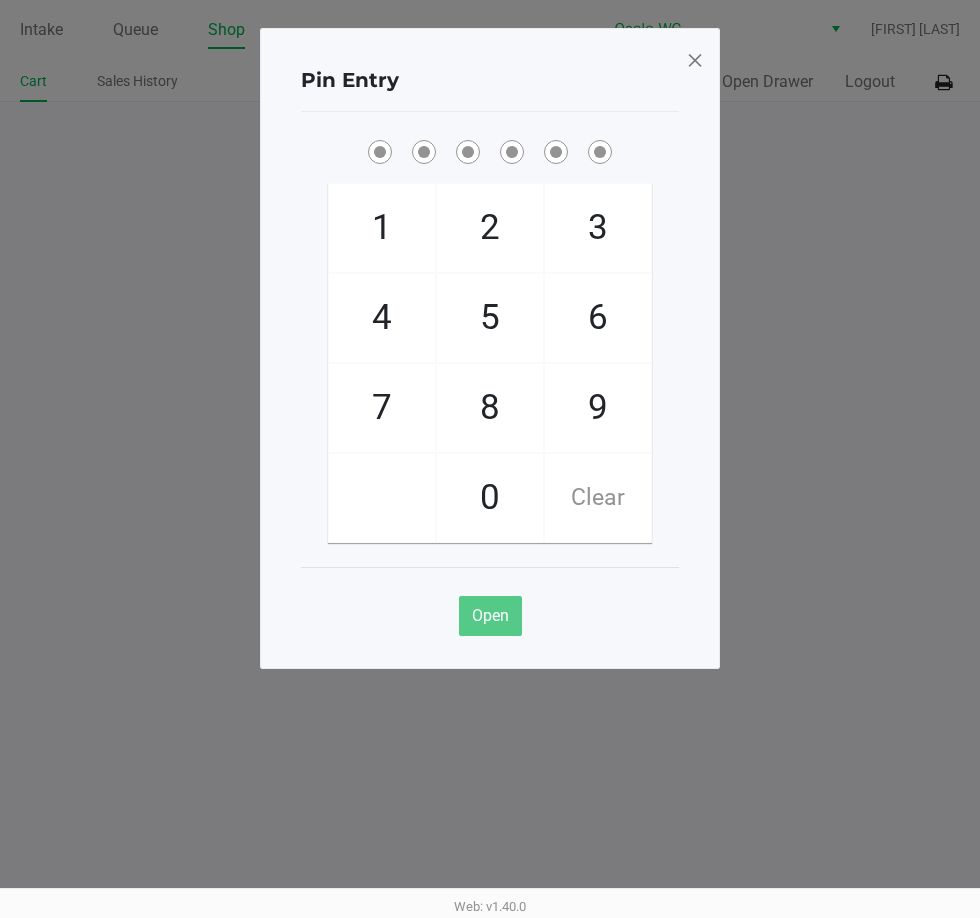 click on "Pin Entry  1   4   7       2   5   8   0   3   6   9   Clear   Open" 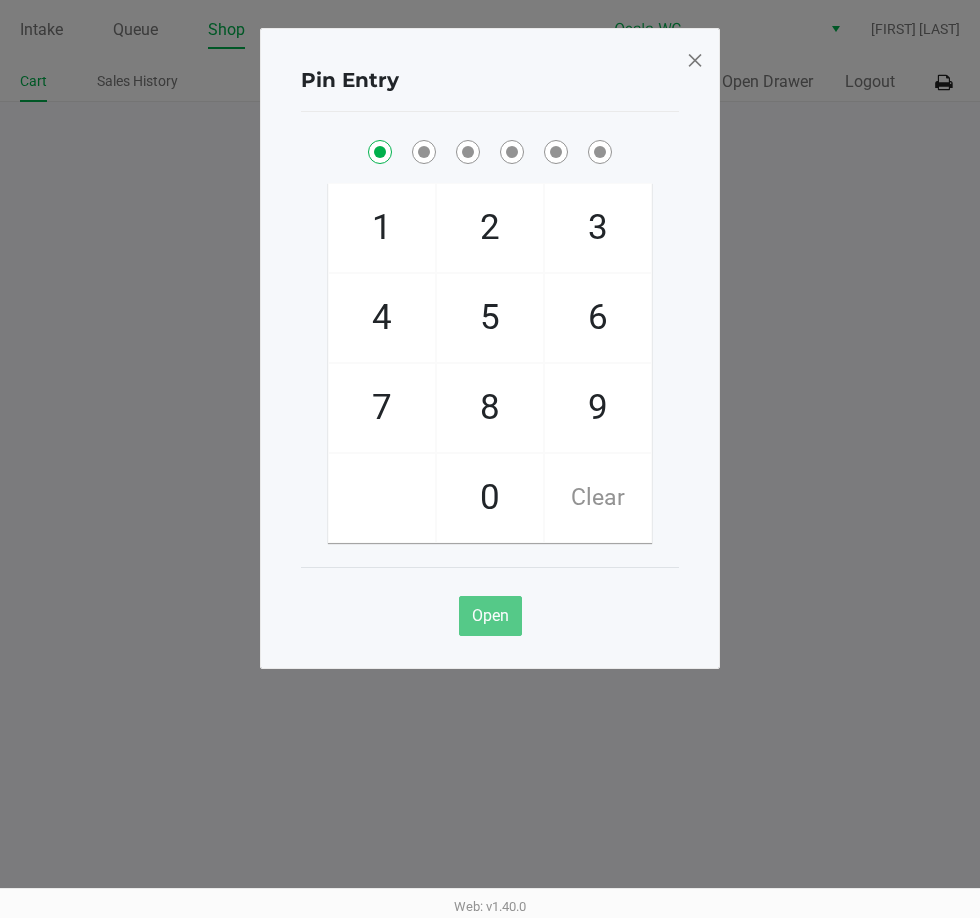checkbox on "true" 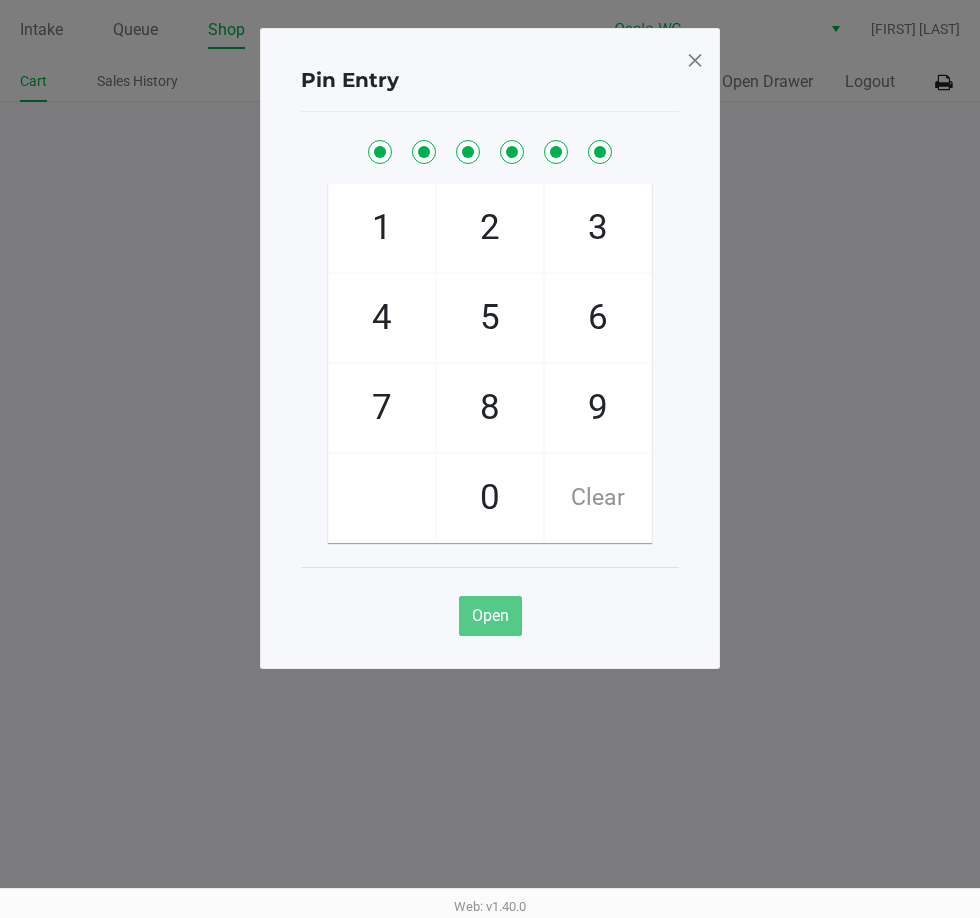 checkbox on "true" 